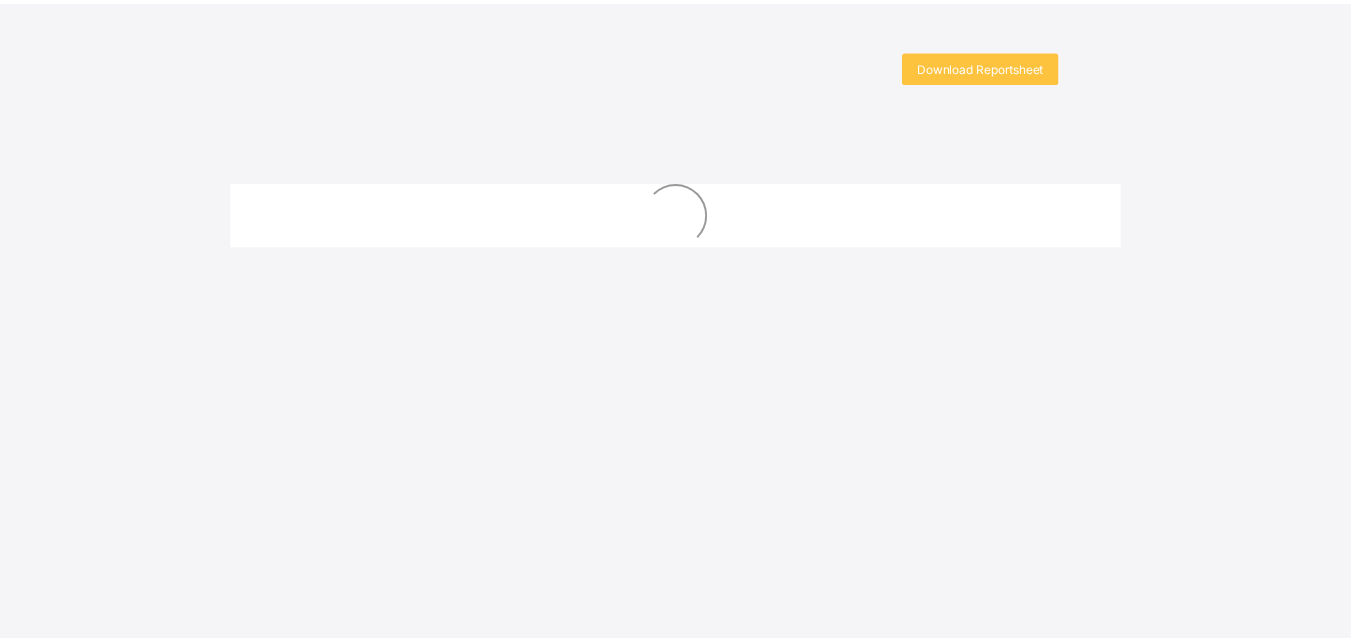 scroll, scrollTop: 0, scrollLeft: 0, axis: both 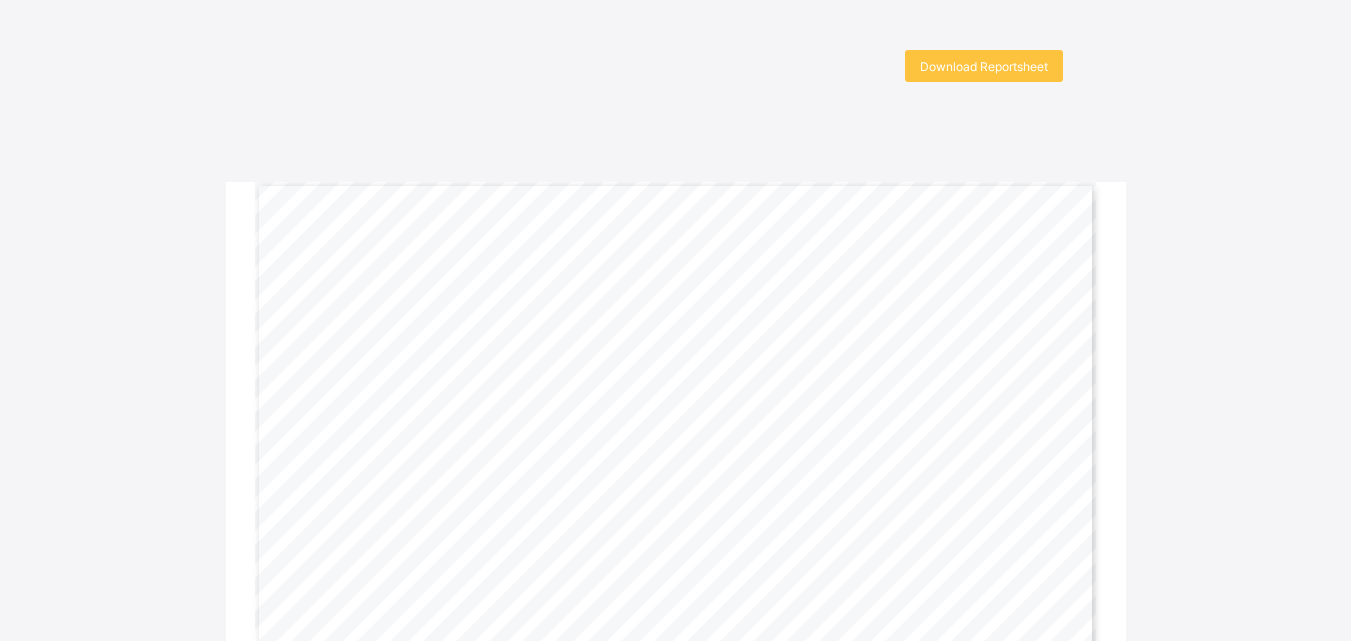 click on "Download Reportsheet END OF SESSION (ANNUAL) REPORT 3RD TERM [DATE]-[DATE] Student Name:   [PERSON_NAME]   Class   YEAR 1 SPESSARTITE   Class Populatio n: 20 Overall Student Grade: E   Overall Student Score:   34 08. 5 Overall Student Average: 49.2 Subject 1st Term (100) 2nd Term (100) 3 rd   Term (100) YEAR Cum (100) Class Average (%) Subject Rank Subject Grade Teacher's Comments MATHEMATICS   57.5   41.5   39.0   23.2   77.9   20   F   Needs Improvement QUANTITATIVE REASONING 60.0   38.0   46.0   24.0   72.4   19   F   Needs Improvement MATHEMATIC S TOTAL   57.5 41.5   42.5   47.2   75.2   20   E COMPOSITION   69.0   43.0   50.0   9.2   18   F   Pass COMPREHENSI ON 82.0   75.0   73.0   13.0   12   F   Awesome GRAMMAR   60.0   62.0   41.0   8.7   18   F   Pass READING SKILLS 71.0   85.0   52.0   11.8   13   F   Good SPEECH WORK   58.0   73.0   43.0   9.9   20   F   Pass VERBAL REASONING 76.0   74.0   76.0   12.1   15   F   Awesome ENGLISH LANGUAGE TOTAL 69.4   68.7   64.6   C   Pass BASIC SCIENCE   70.0" at bounding box center (675, 12021) 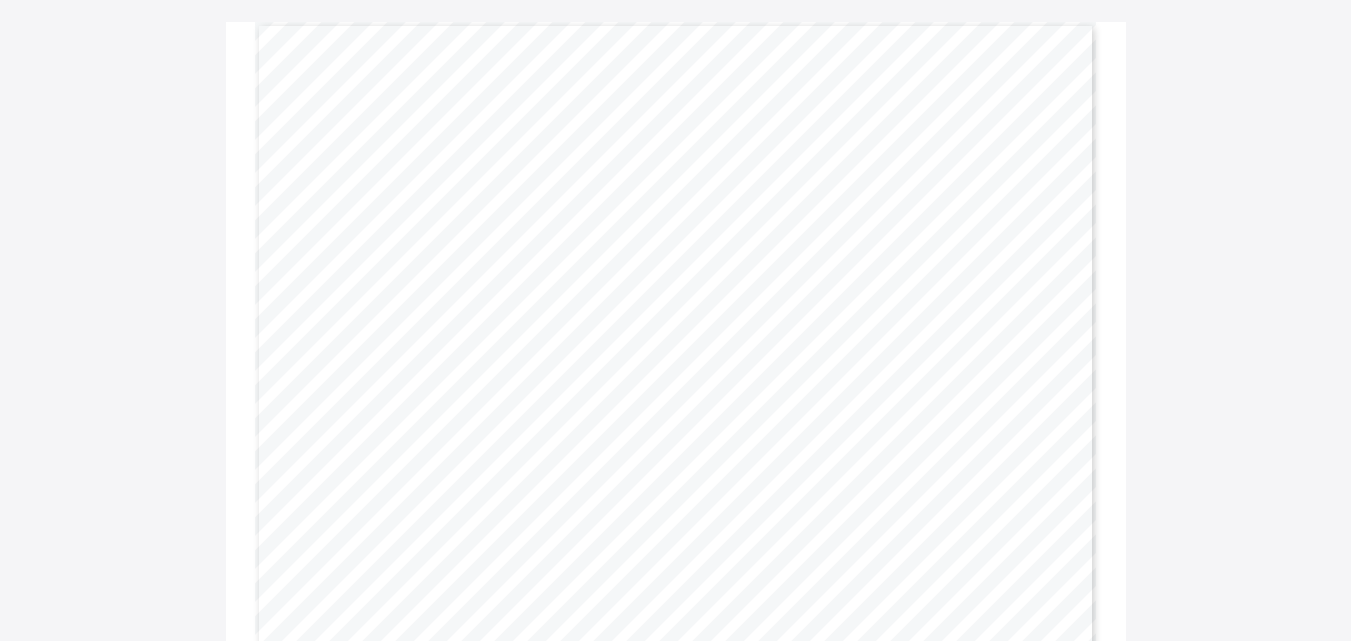 scroll, scrollTop: 200, scrollLeft: 0, axis: vertical 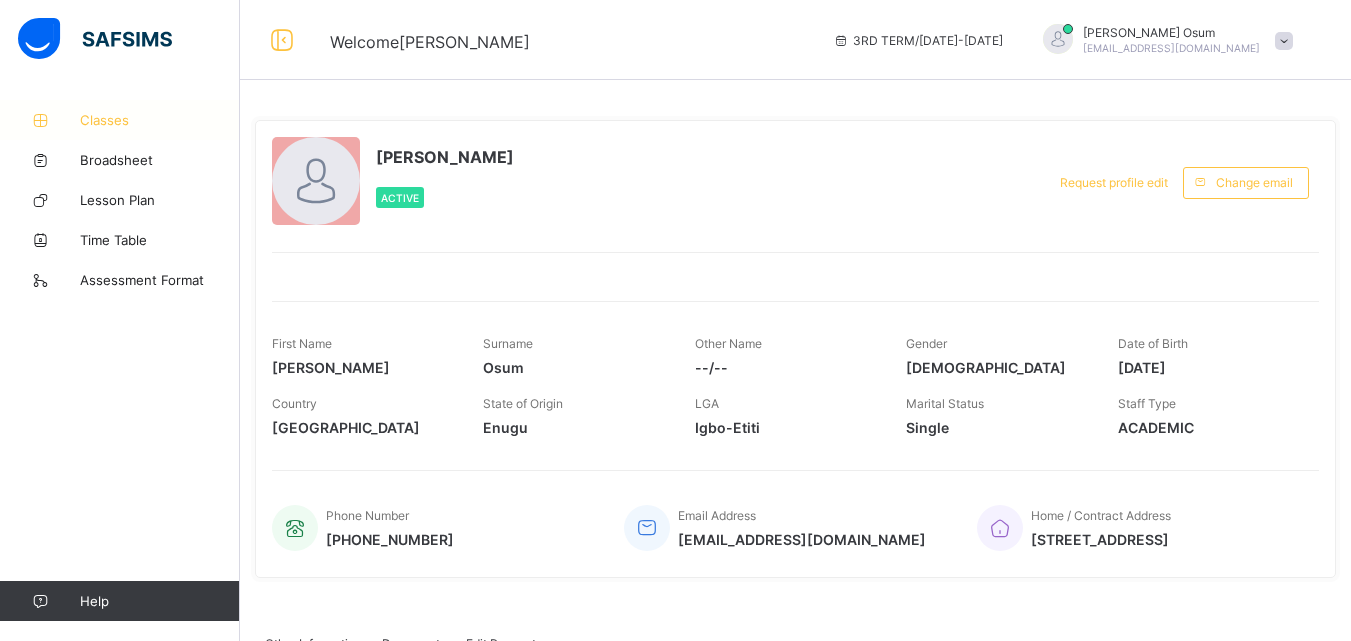 click on "Classes" at bounding box center (160, 120) 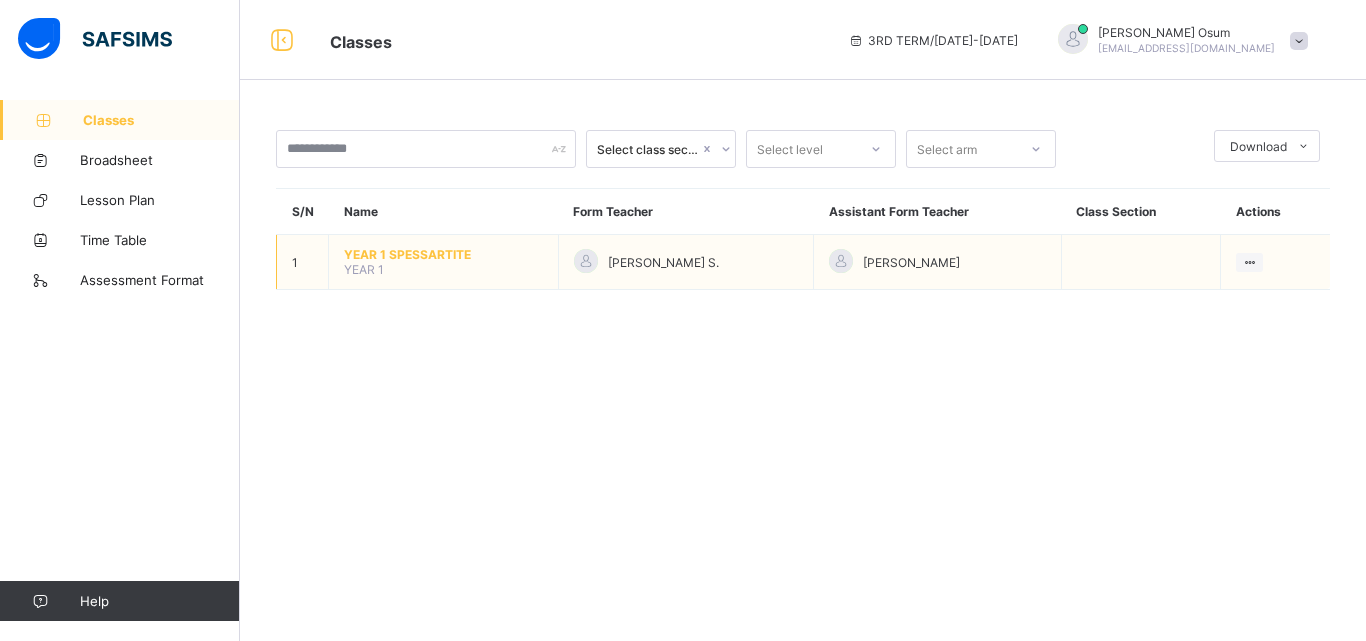 click on "YEAR 1   SPESSARTITE" at bounding box center [443, 254] 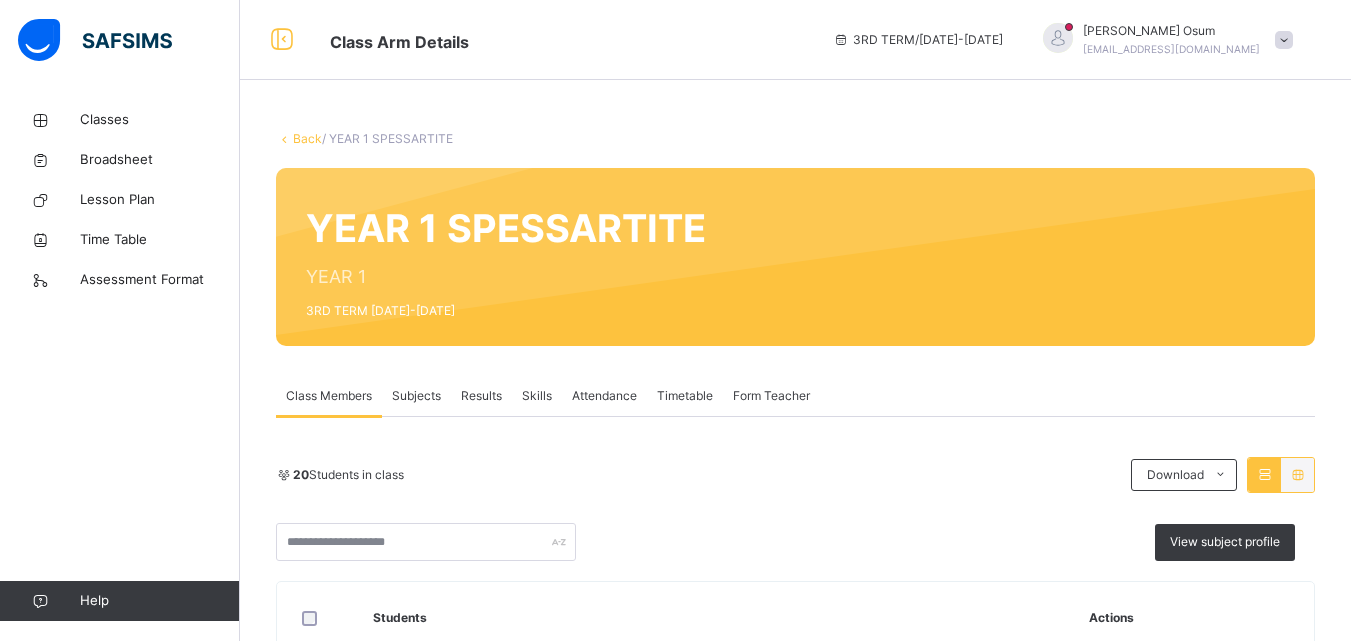 click on "Subjects" at bounding box center (416, 396) 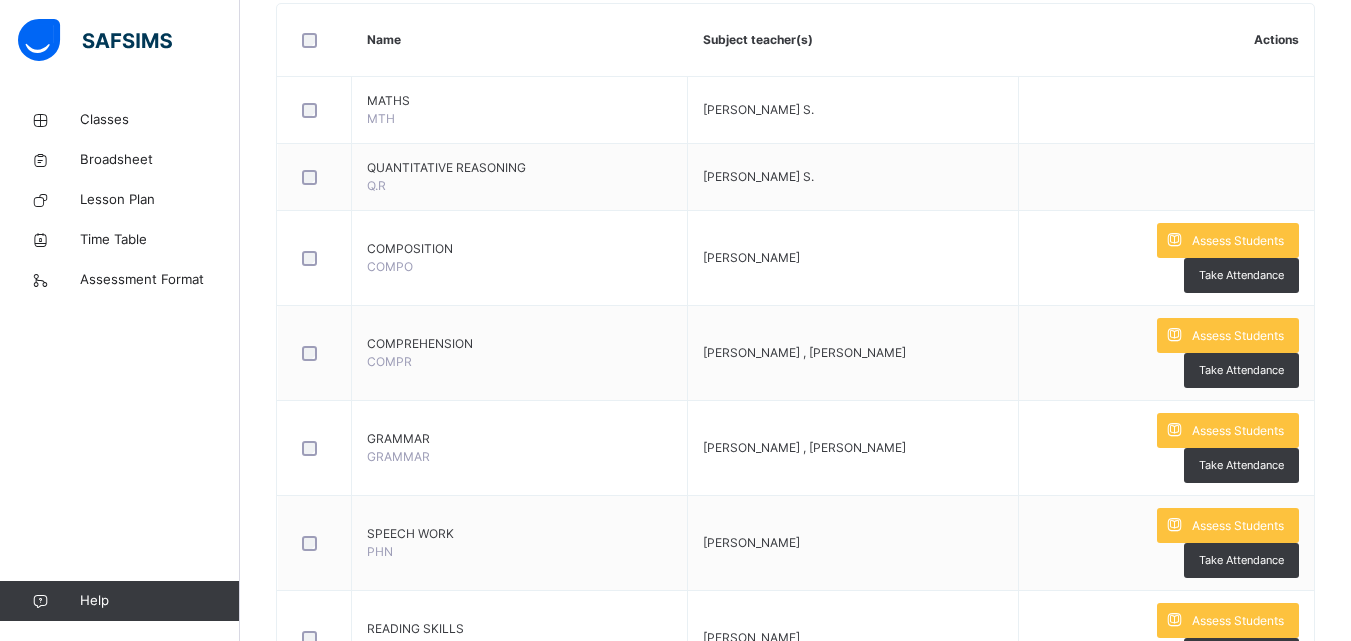 scroll, scrollTop: 502, scrollLeft: 0, axis: vertical 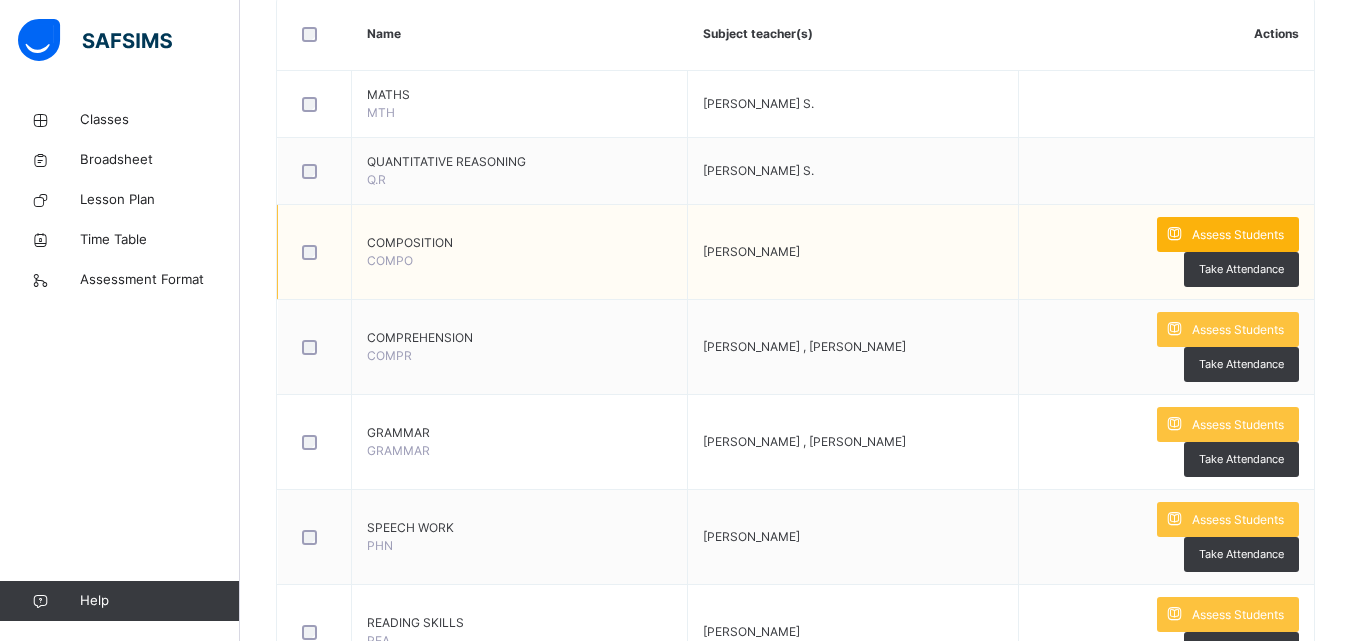 click on "Assess Students" at bounding box center (1238, 235) 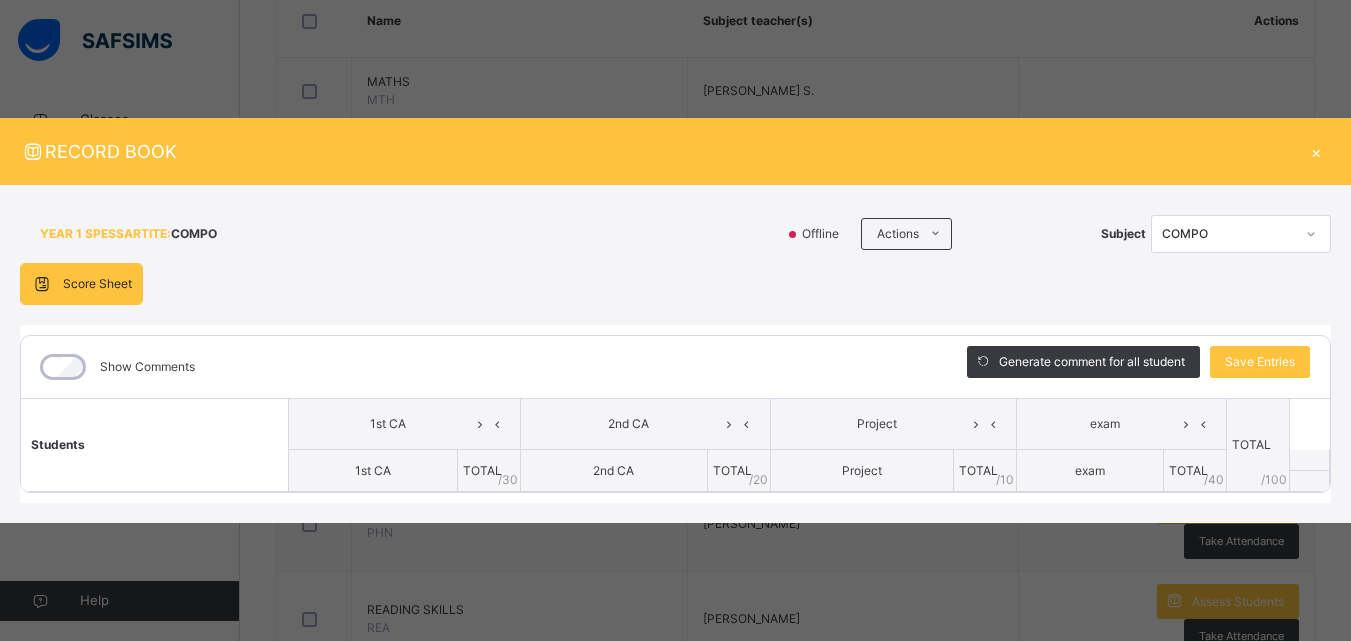 scroll, scrollTop: 489, scrollLeft: 0, axis: vertical 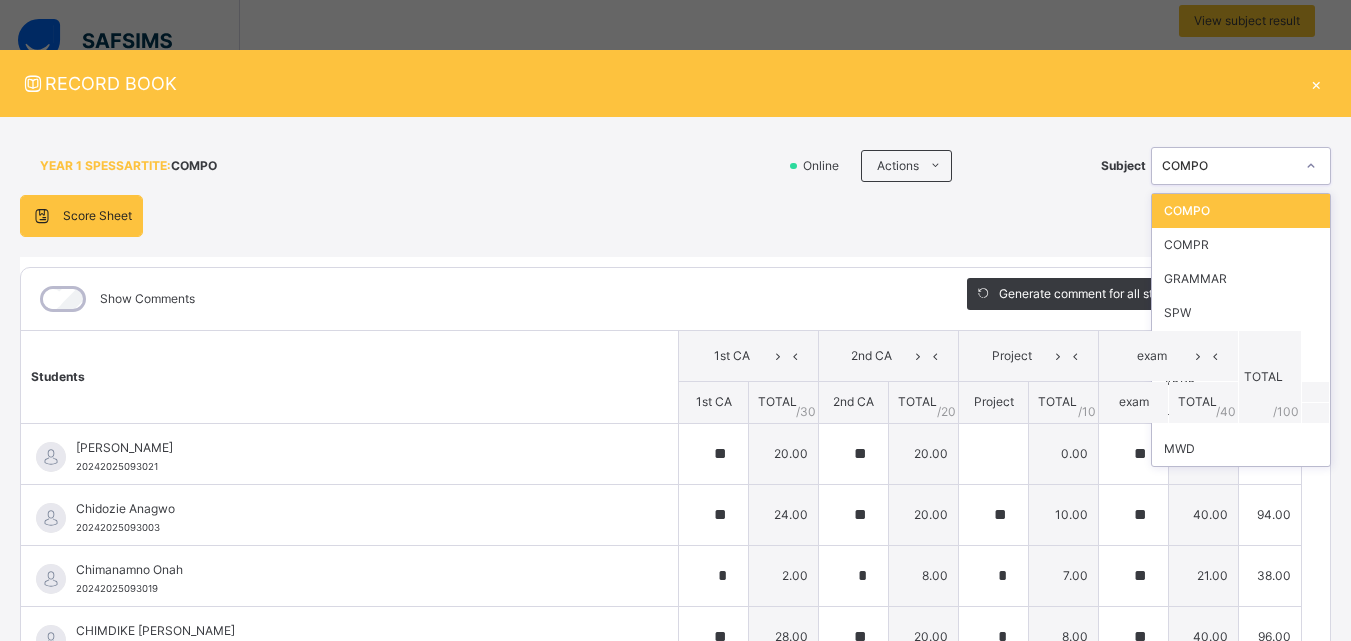 click 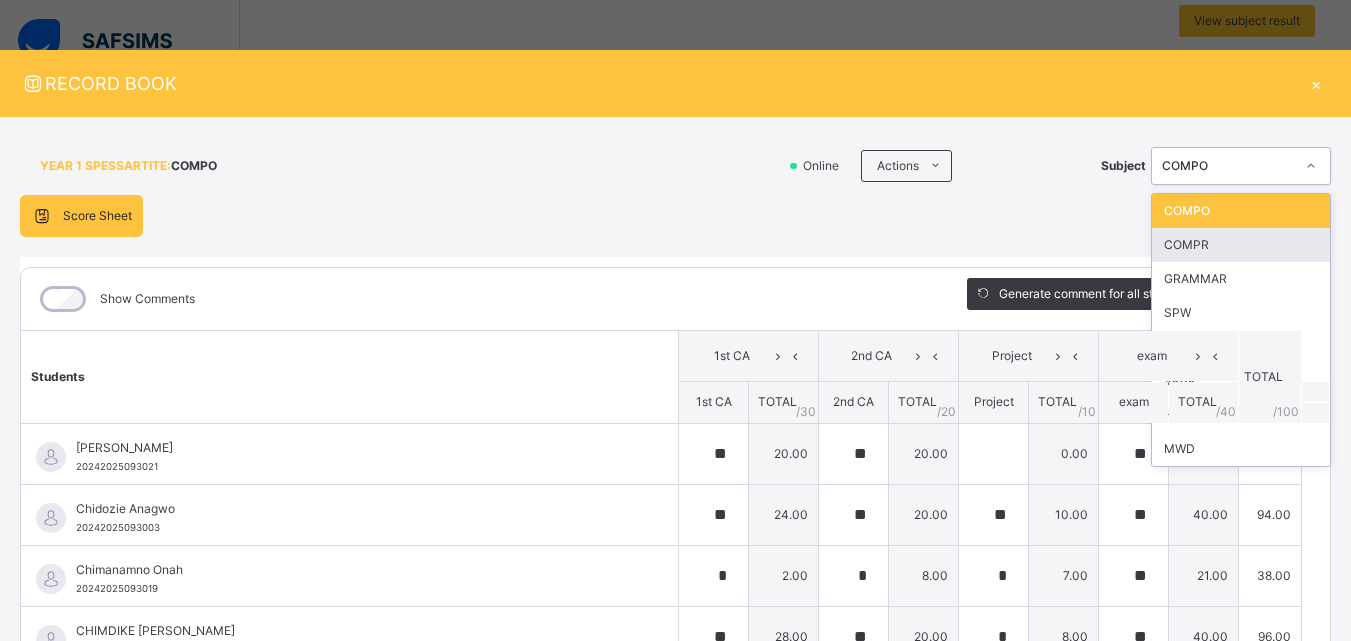 click on "COMPR" at bounding box center [1241, 245] 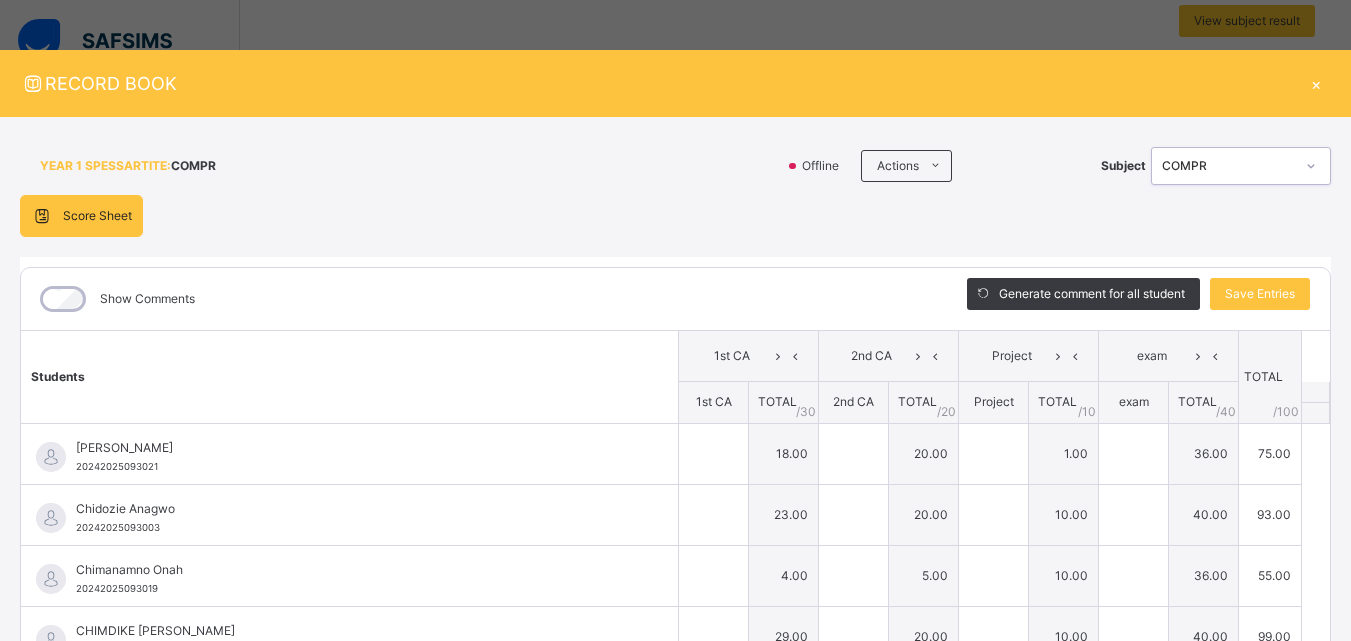 type on "**" 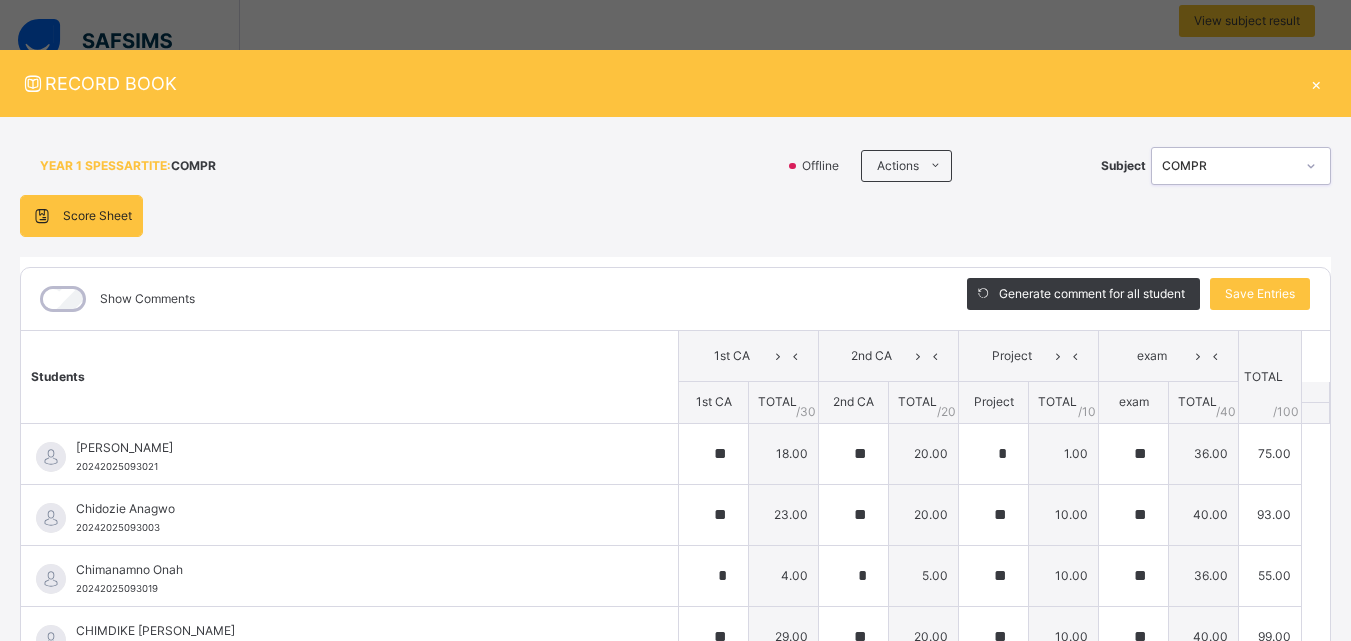 type on "**" 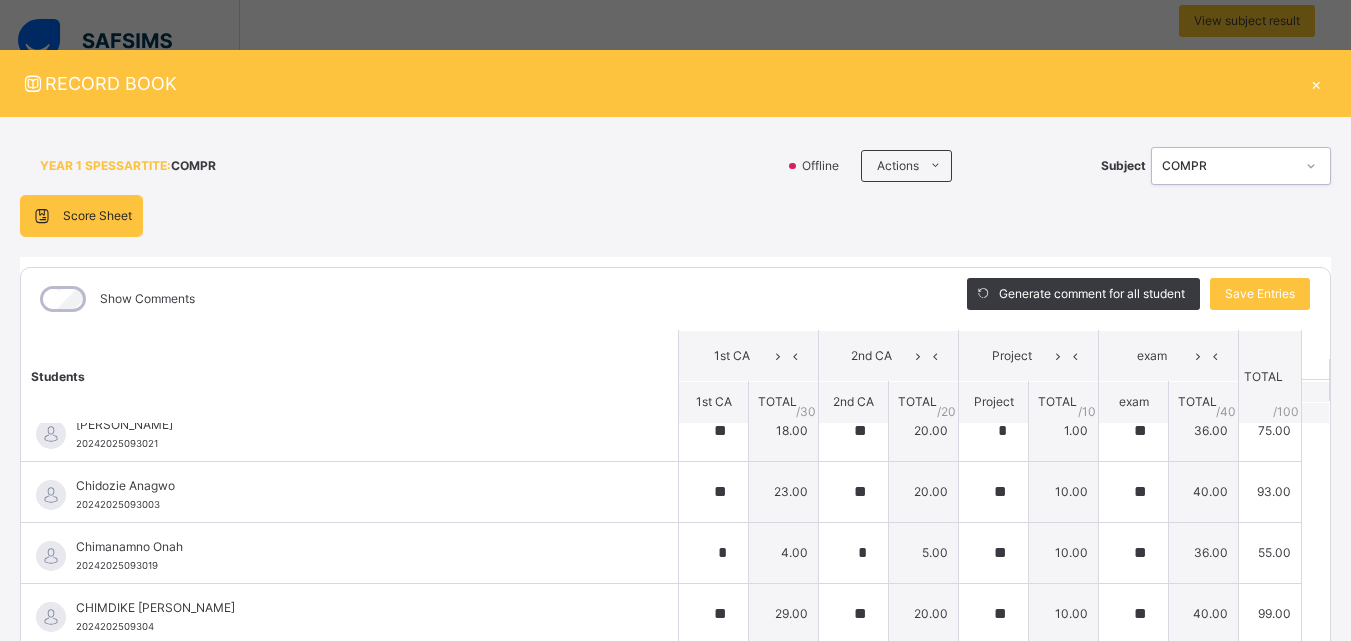 scroll, scrollTop: 0, scrollLeft: 0, axis: both 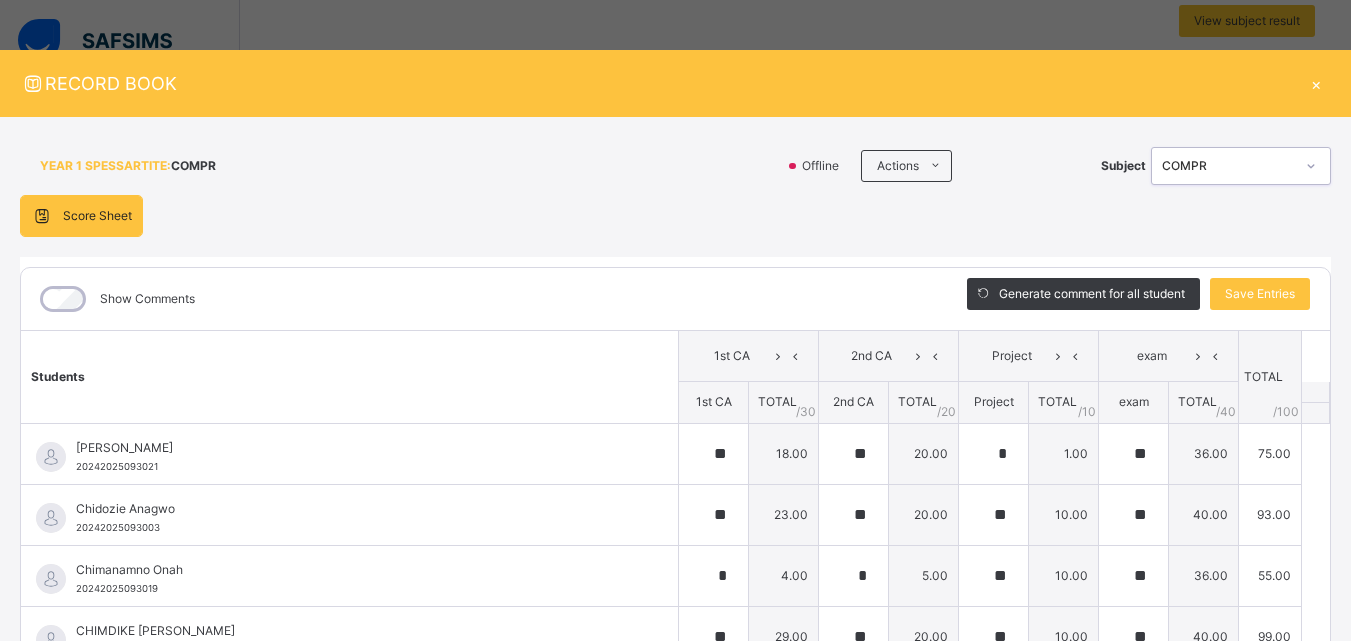 click 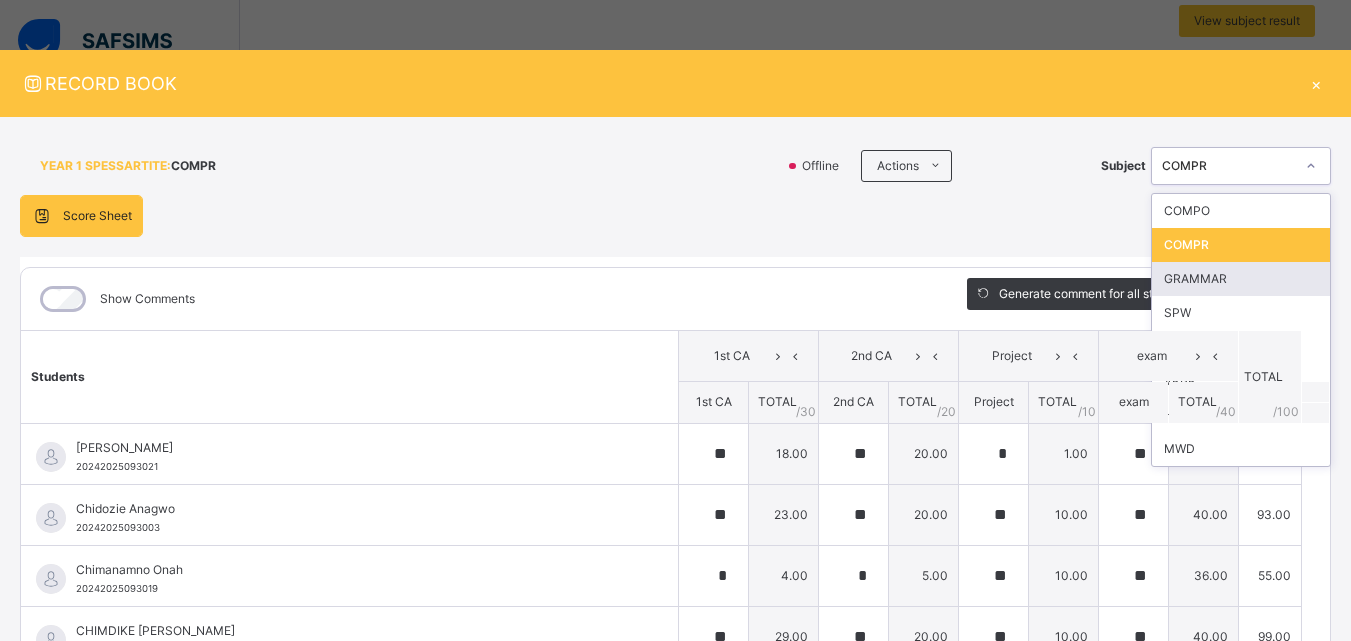 click on "GRAMMAR" at bounding box center (1241, 279) 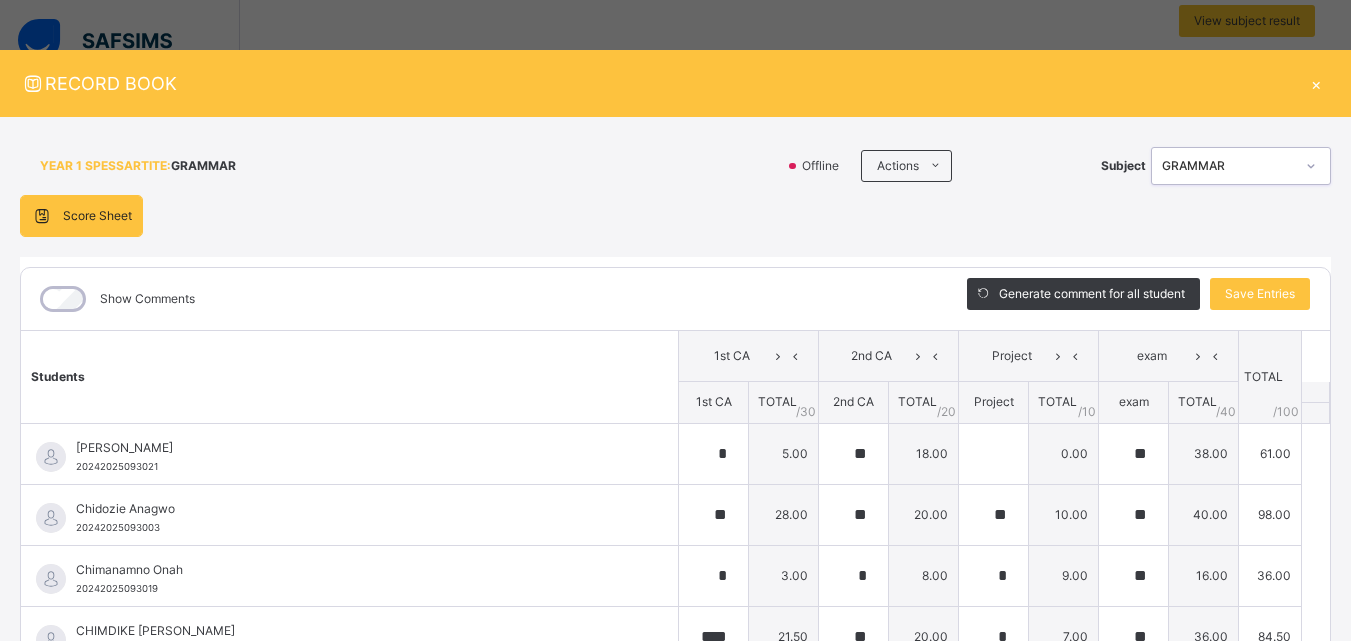 type on "*" 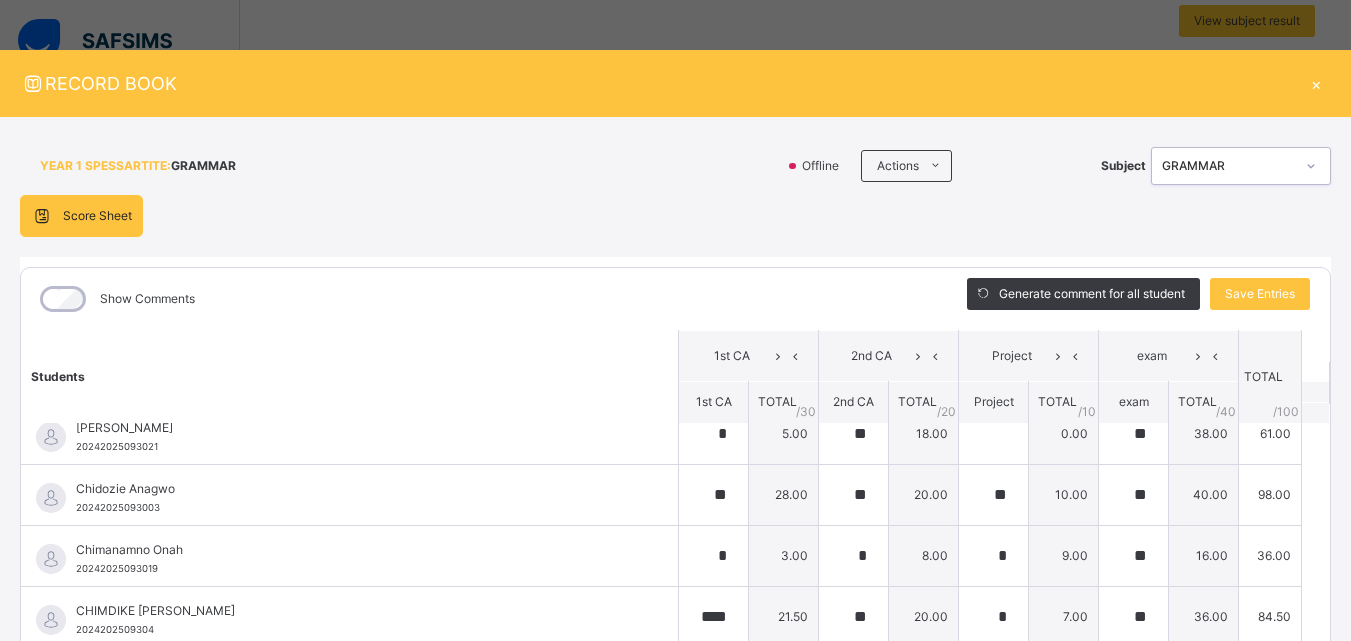 scroll, scrollTop: 0, scrollLeft: 0, axis: both 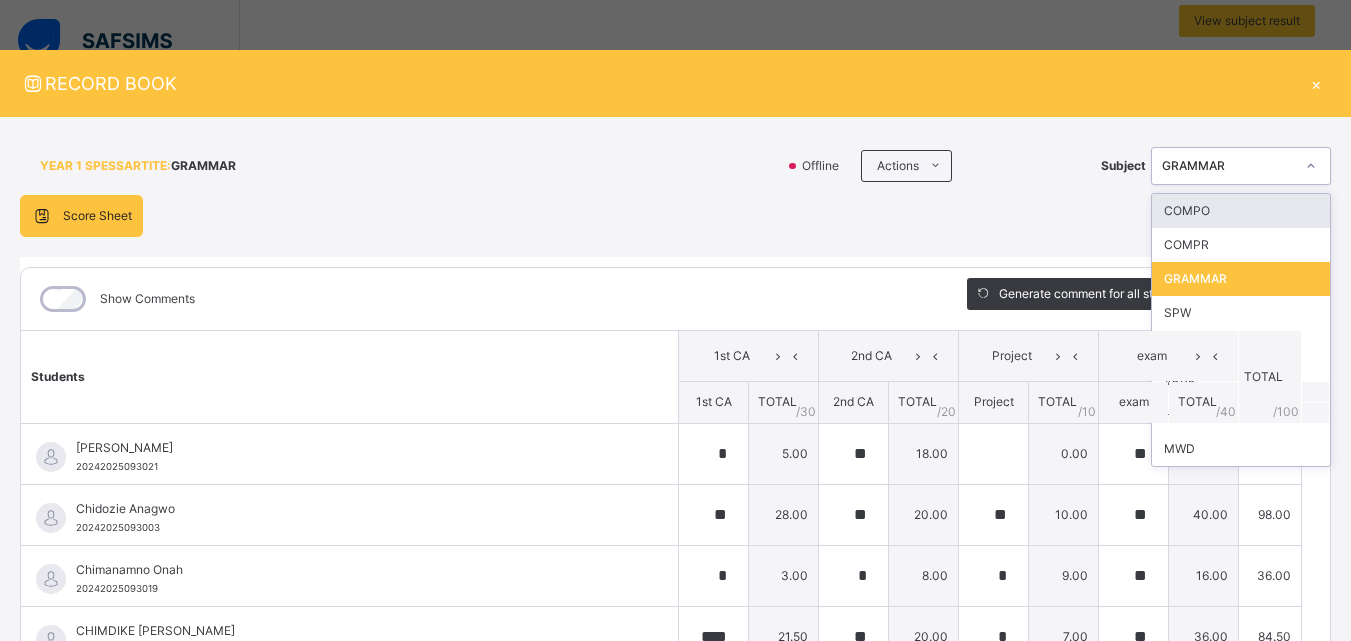 click 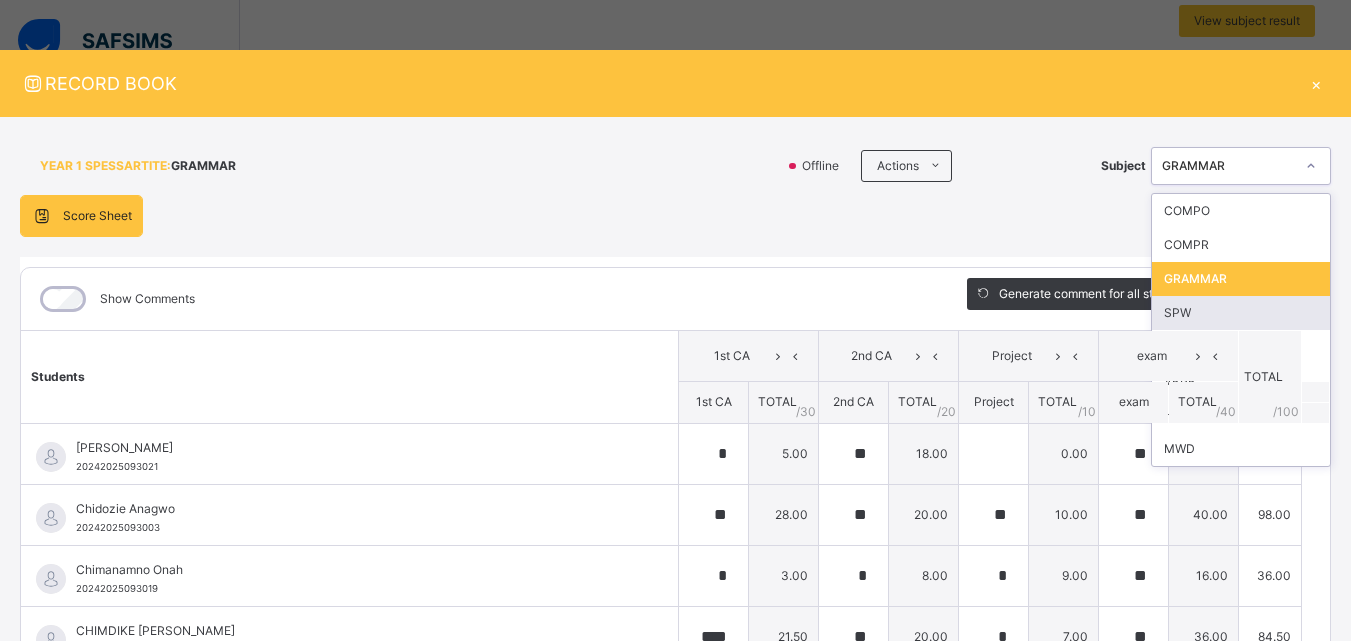 click on "SPW" at bounding box center [1241, 313] 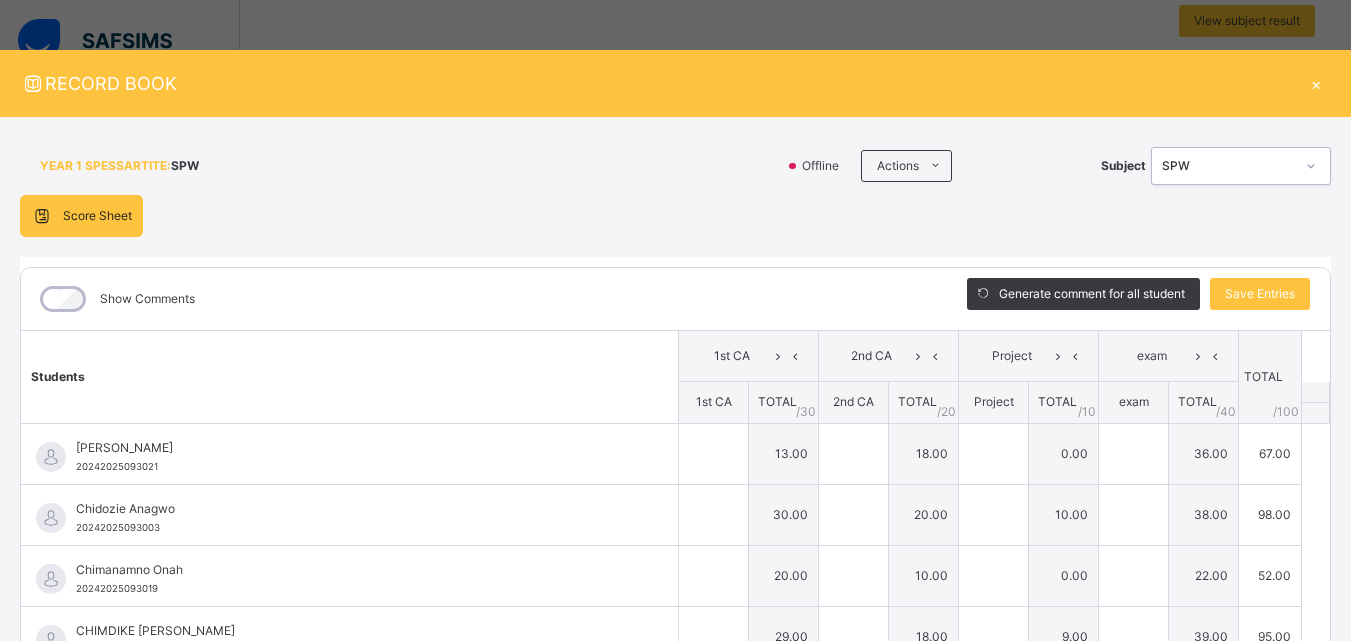 type on "**" 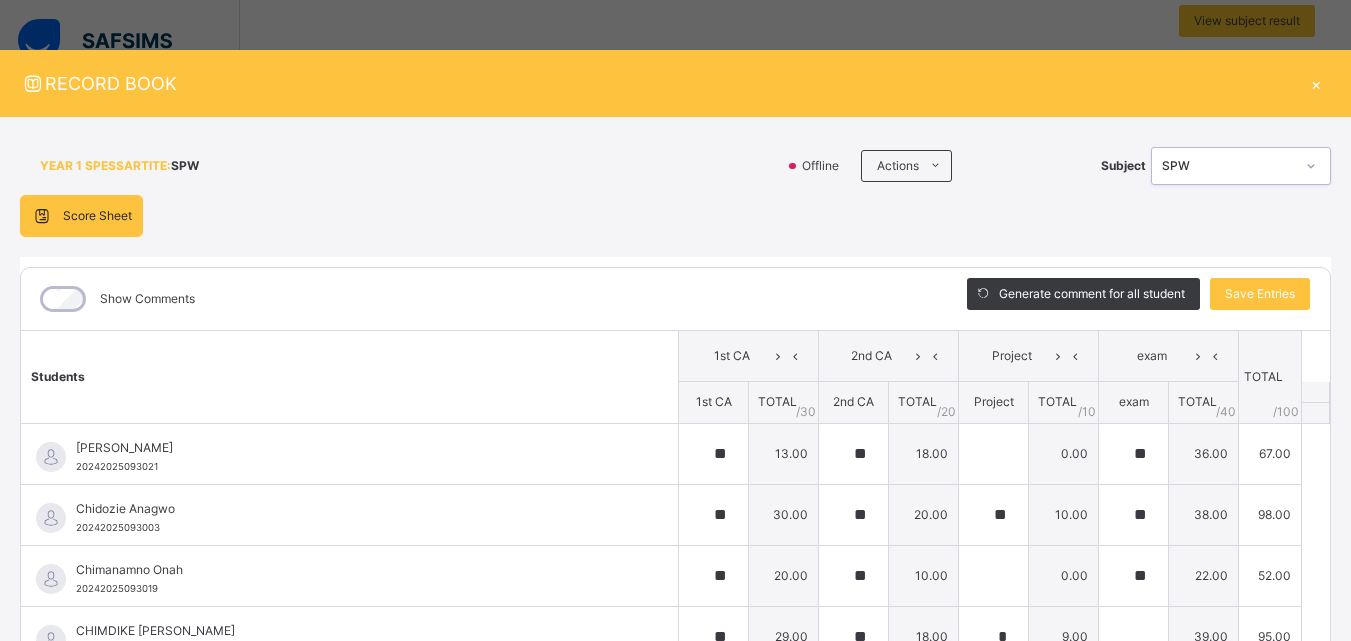 type on "**" 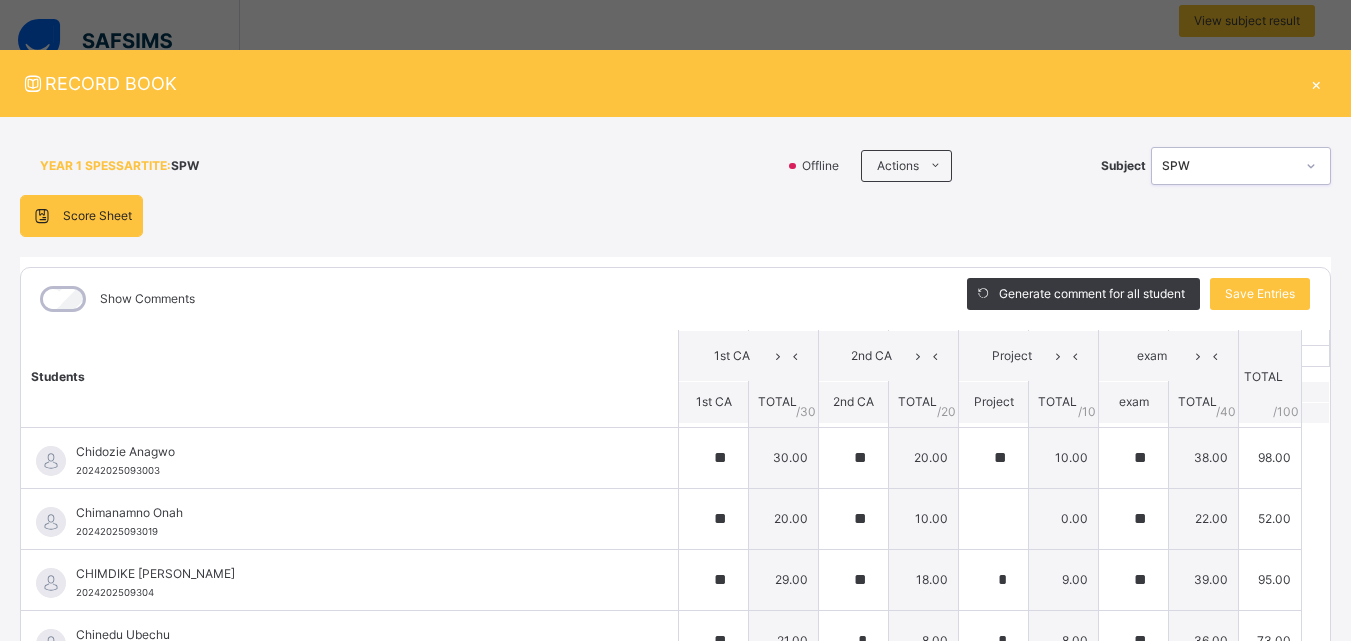 scroll, scrollTop: 0, scrollLeft: 0, axis: both 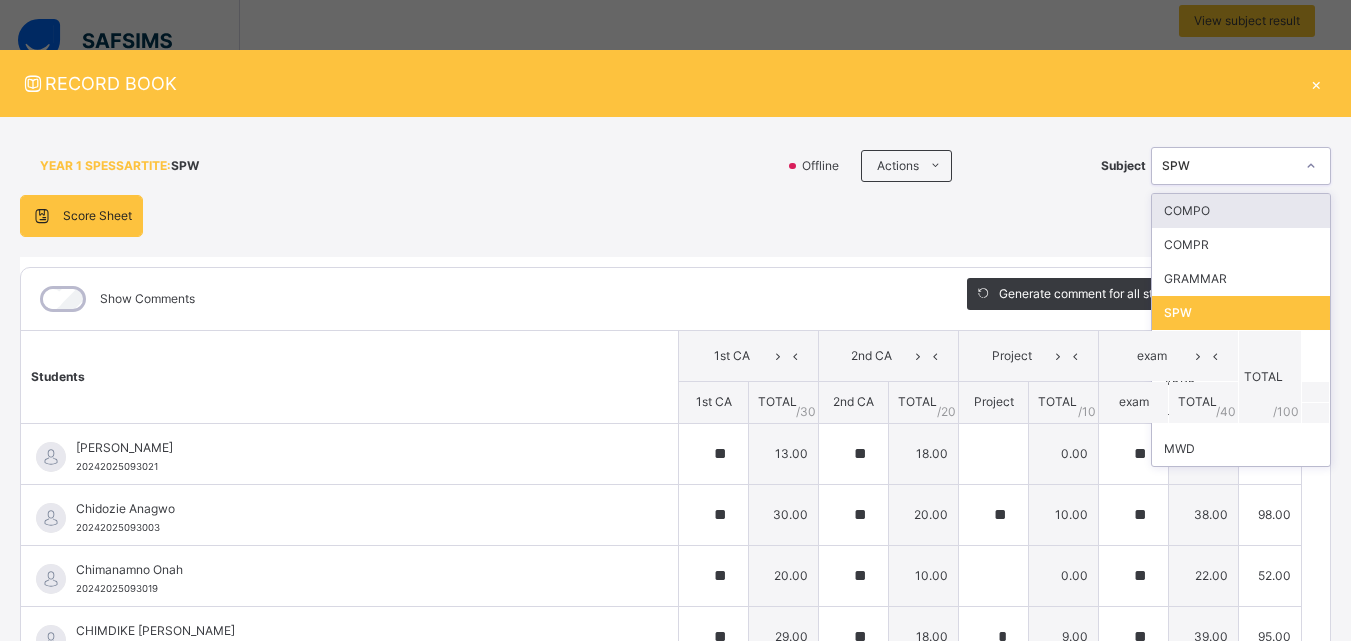 click 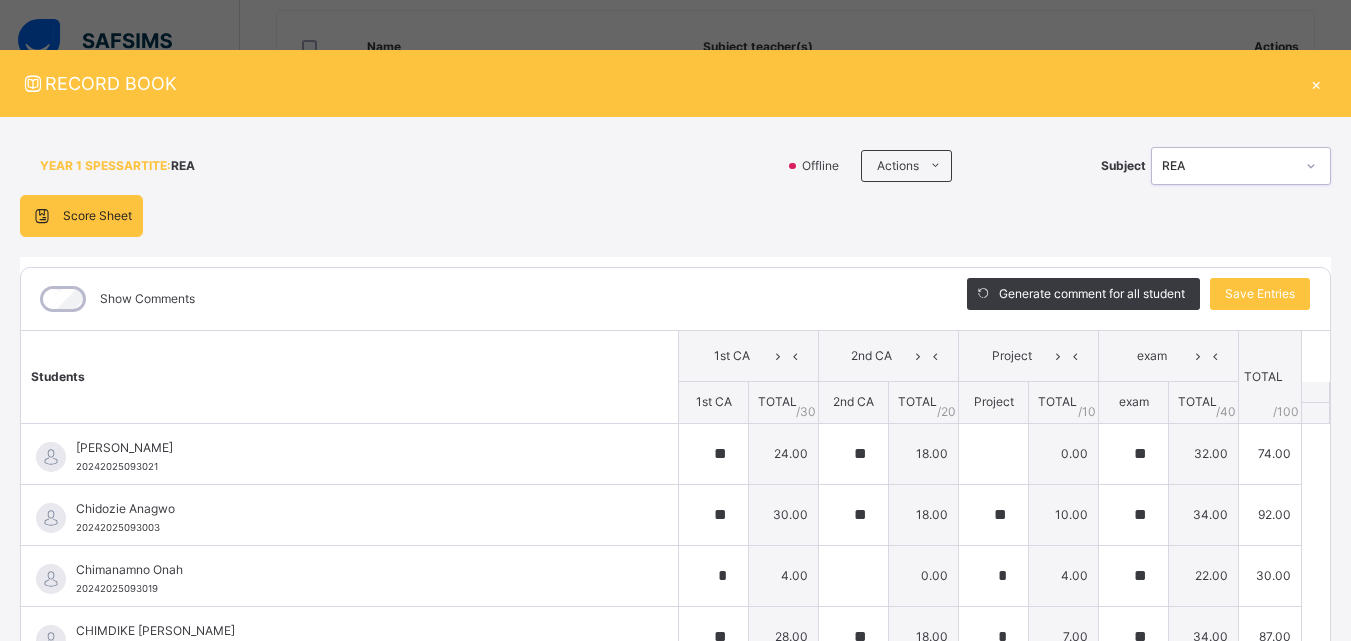 scroll, scrollTop: 486, scrollLeft: 0, axis: vertical 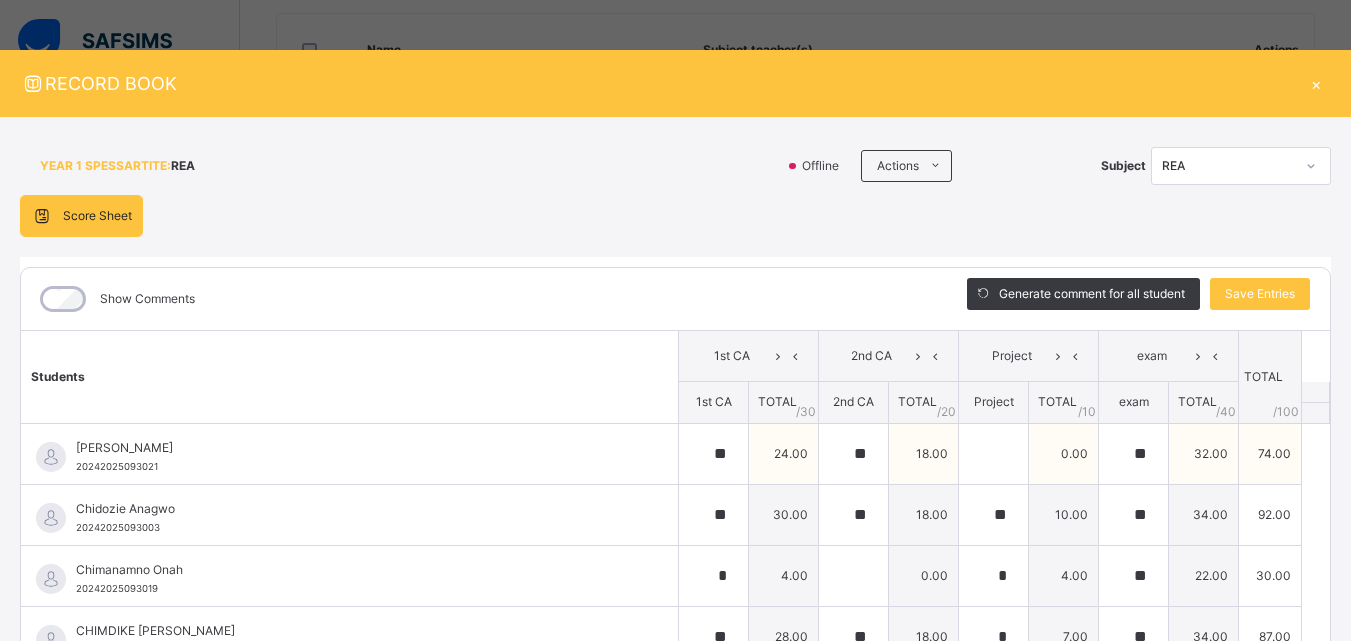 click on "74.00" at bounding box center [1270, 453] 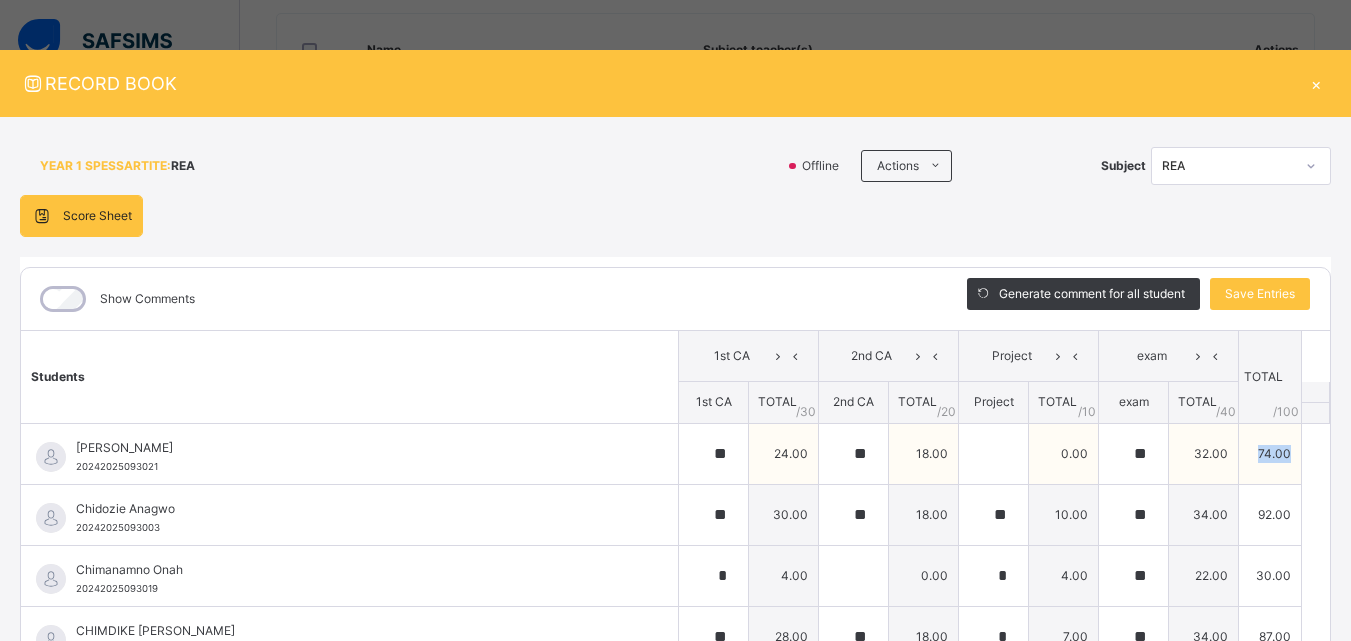 click on "74.00" at bounding box center [1270, 453] 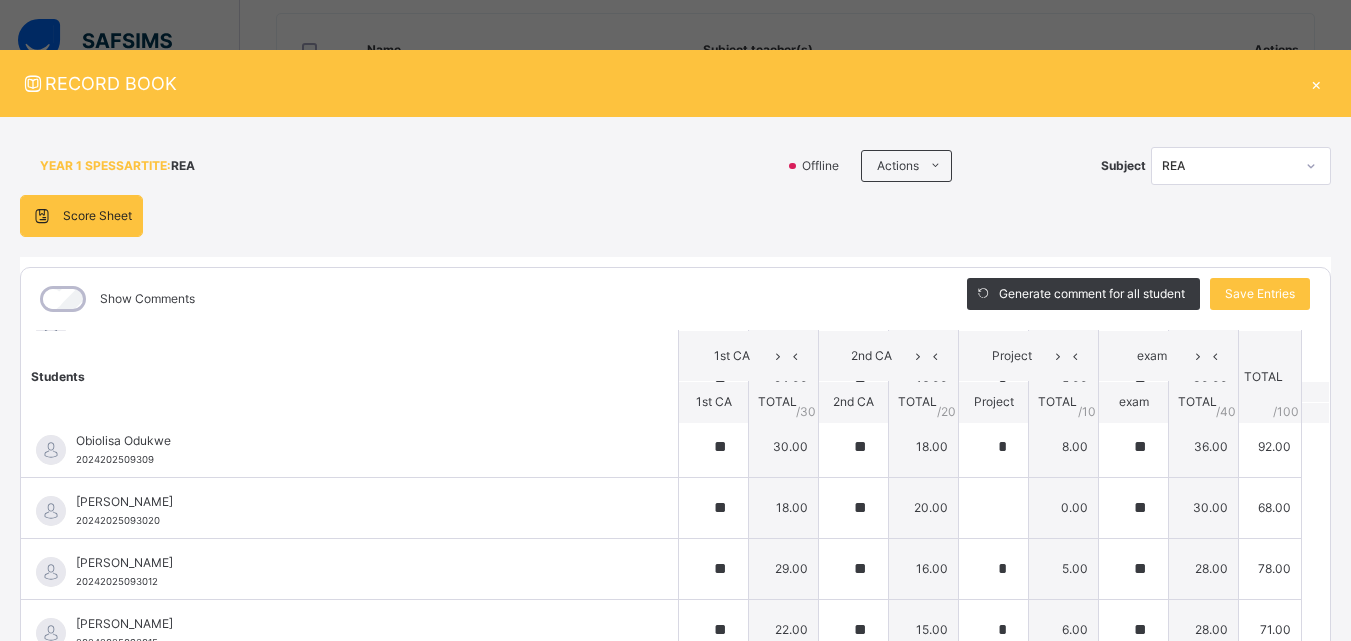 scroll, scrollTop: 814, scrollLeft: 0, axis: vertical 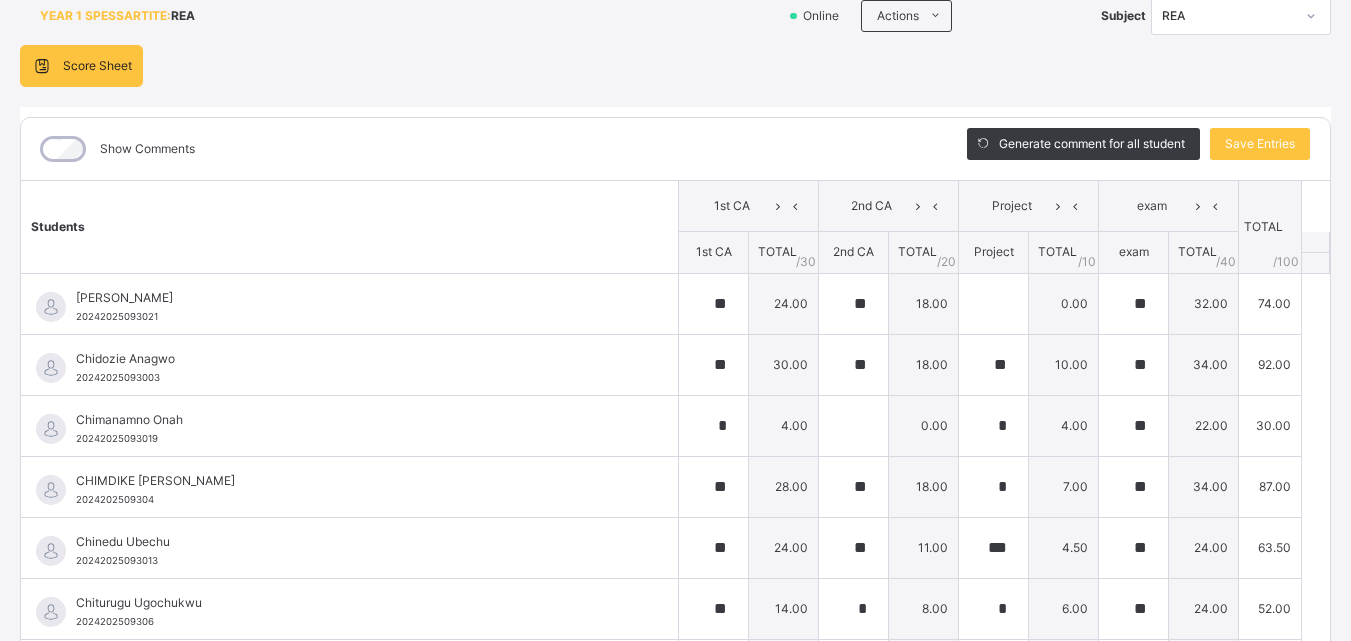 click 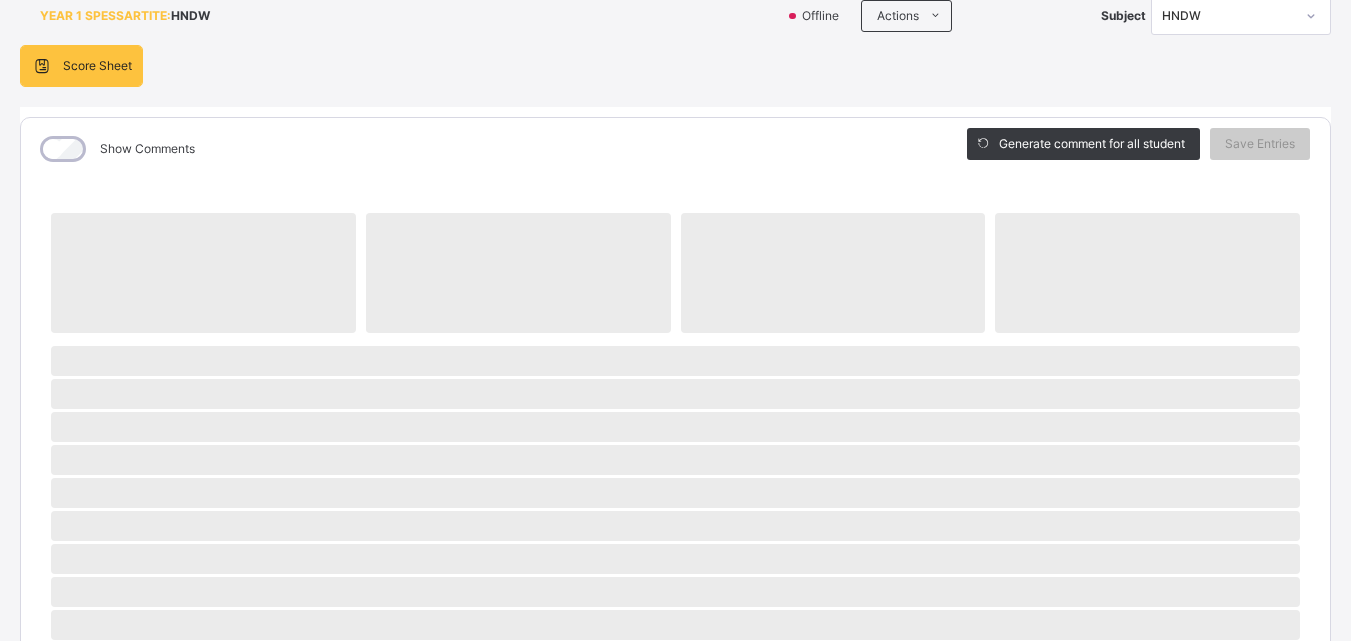 click on "Generate comment for all student   Save Entries" at bounding box center (1138, 149) 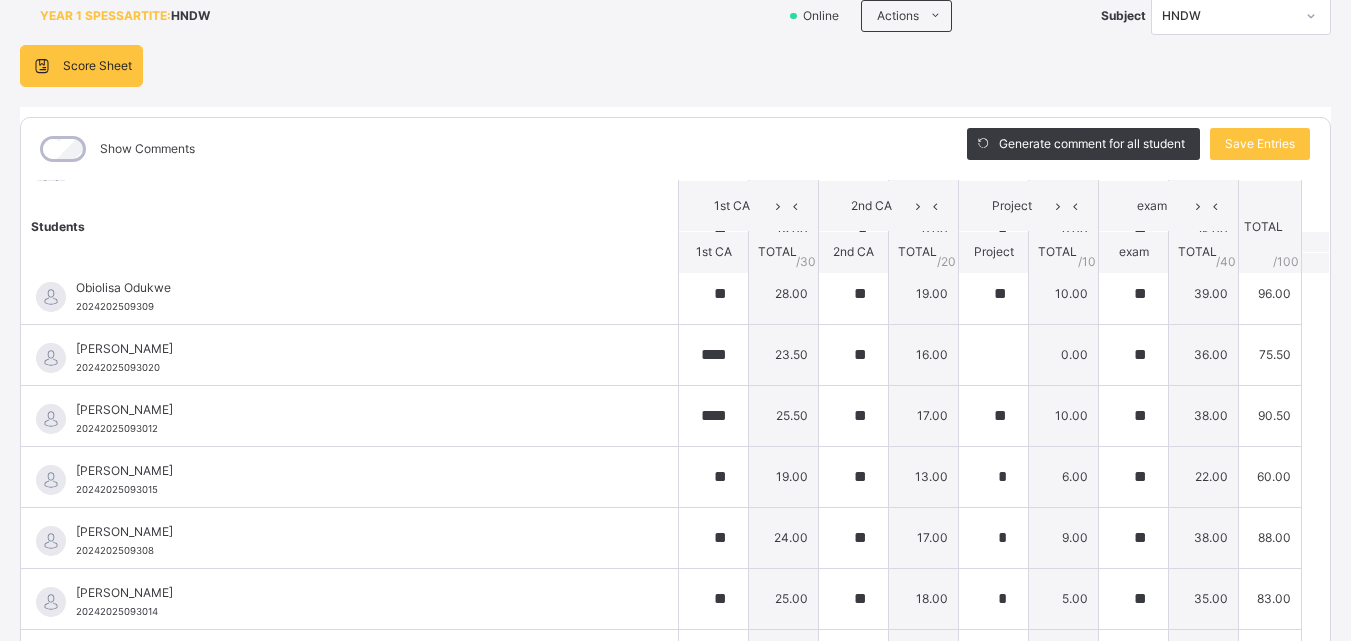 scroll, scrollTop: 814, scrollLeft: 0, axis: vertical 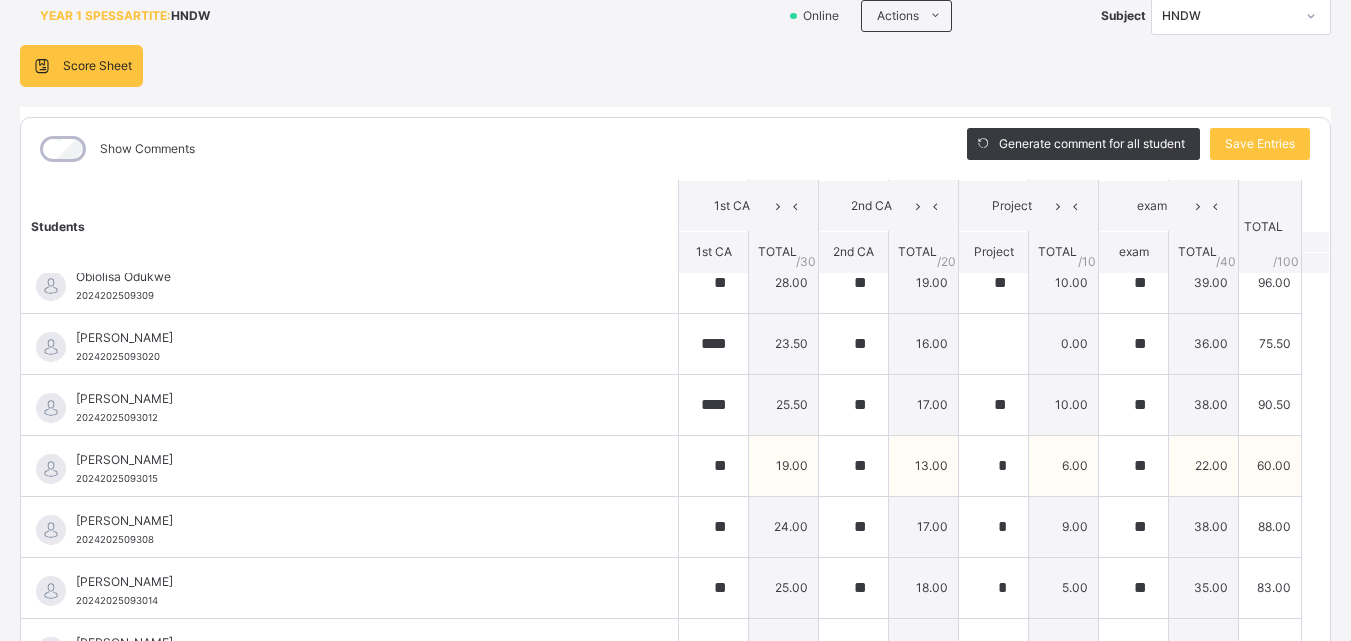click on "60.00" at bounding box center [1270, 465] 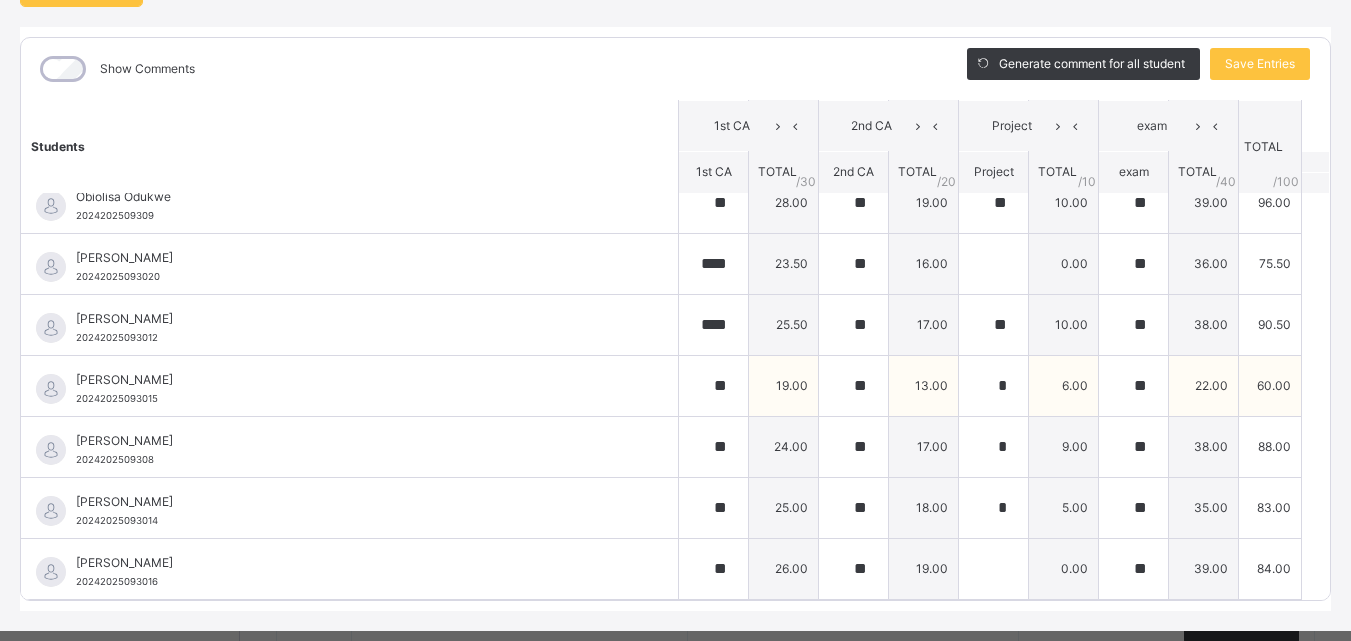 scroll, scrollTop: 270, scrollLeft: 0, axis: vertical 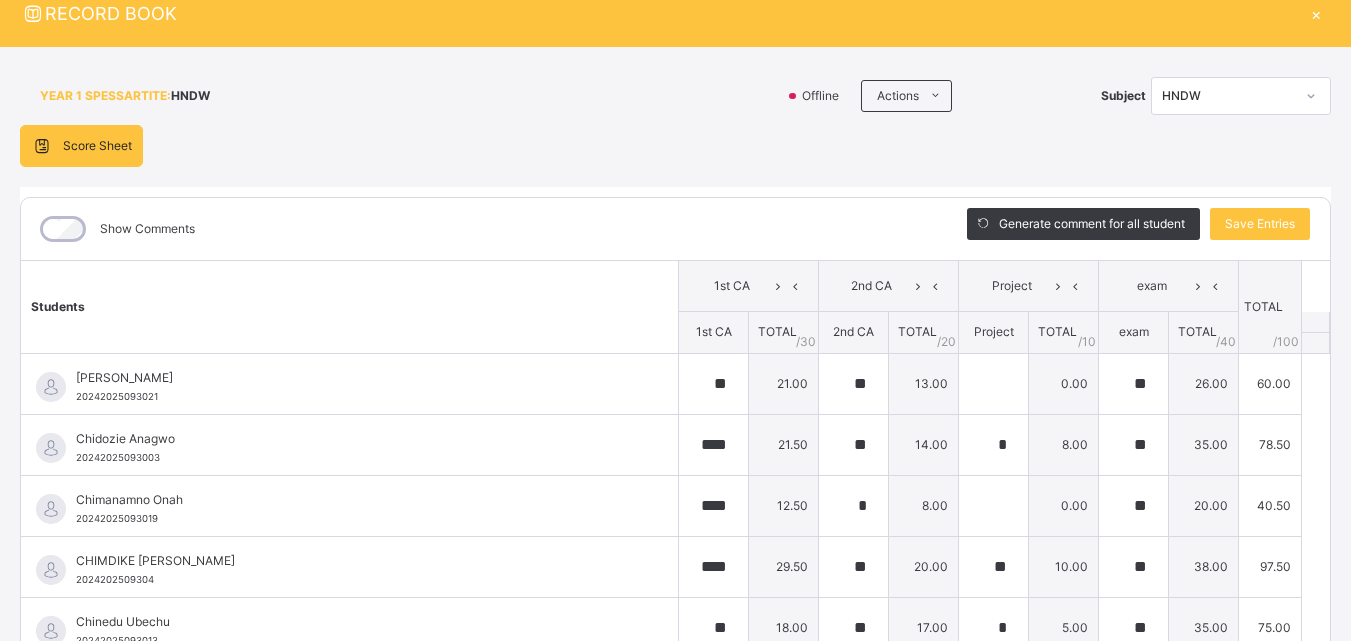 click 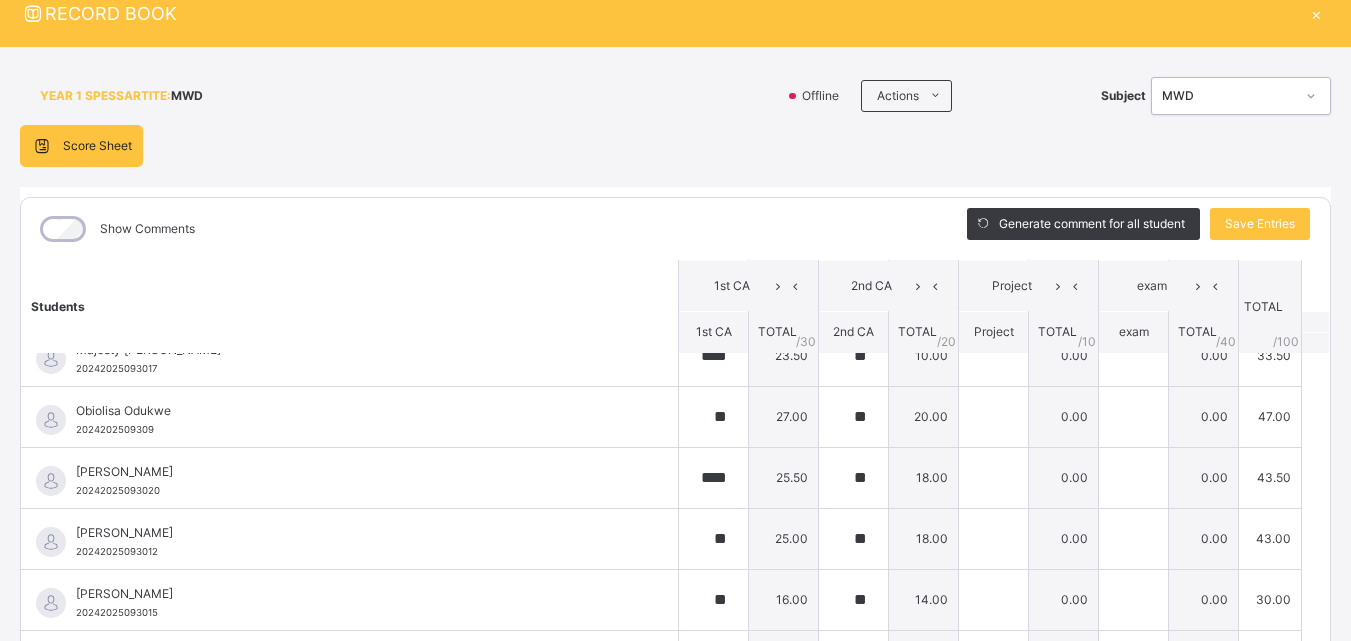 scroll, scrollTop: 814, scrollLeft: 0, axis: vertical 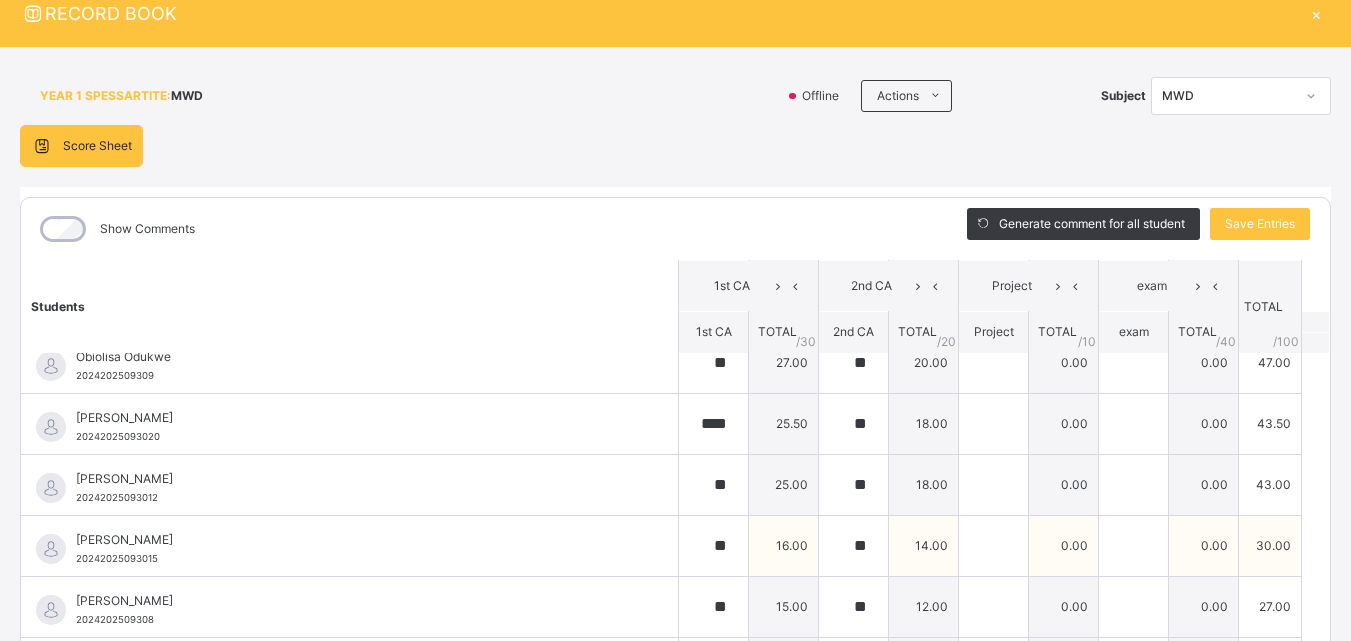 click on "30.00" at bounding box center [1270, 545] 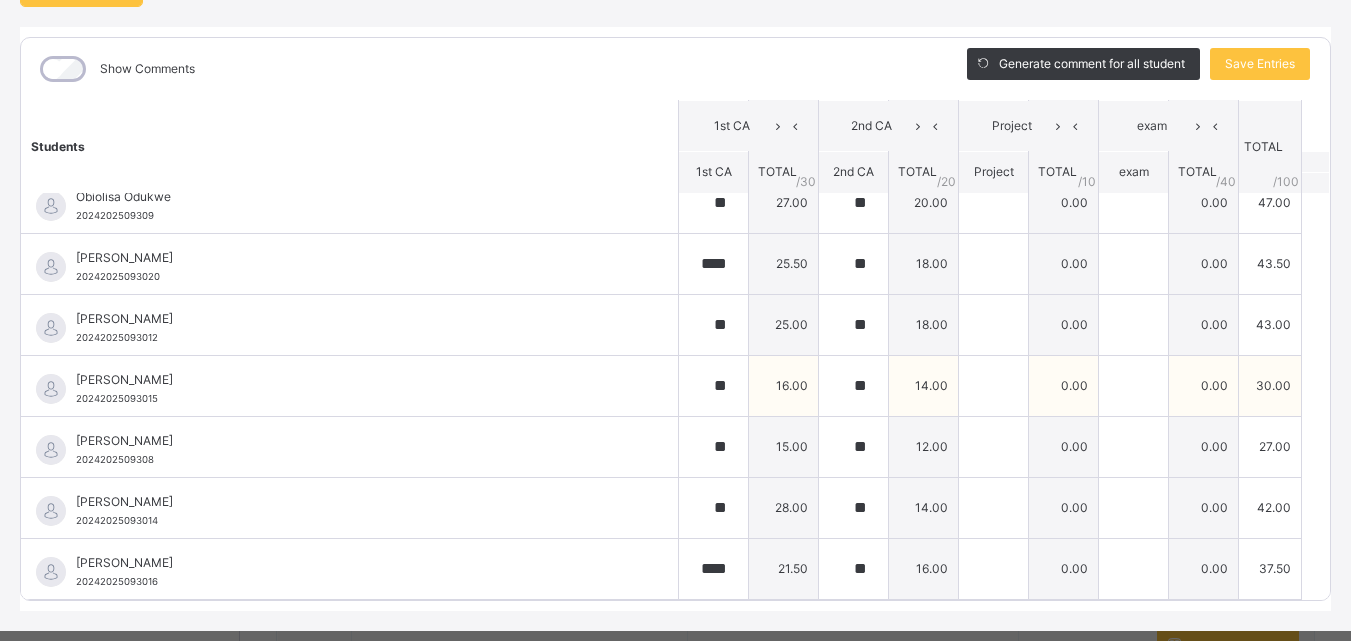 scroll, scrollTop: 270, scrollLeft: 0, axis: vertical 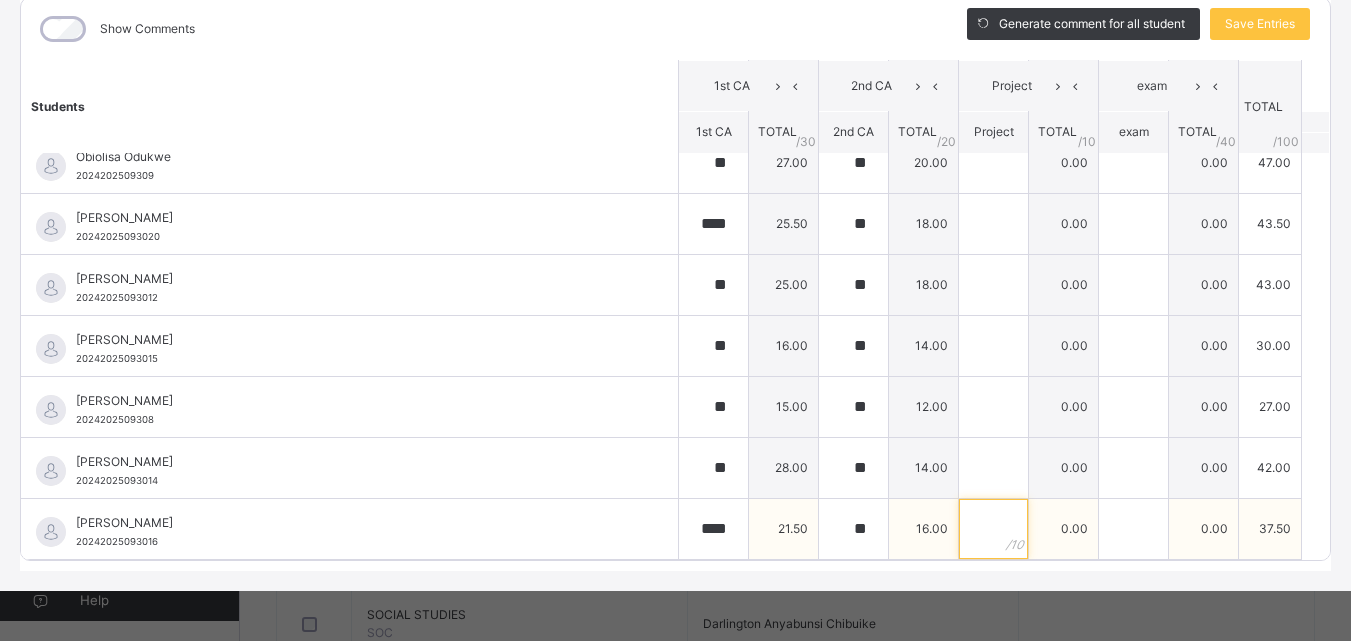 click at bounding box center [993, 529] 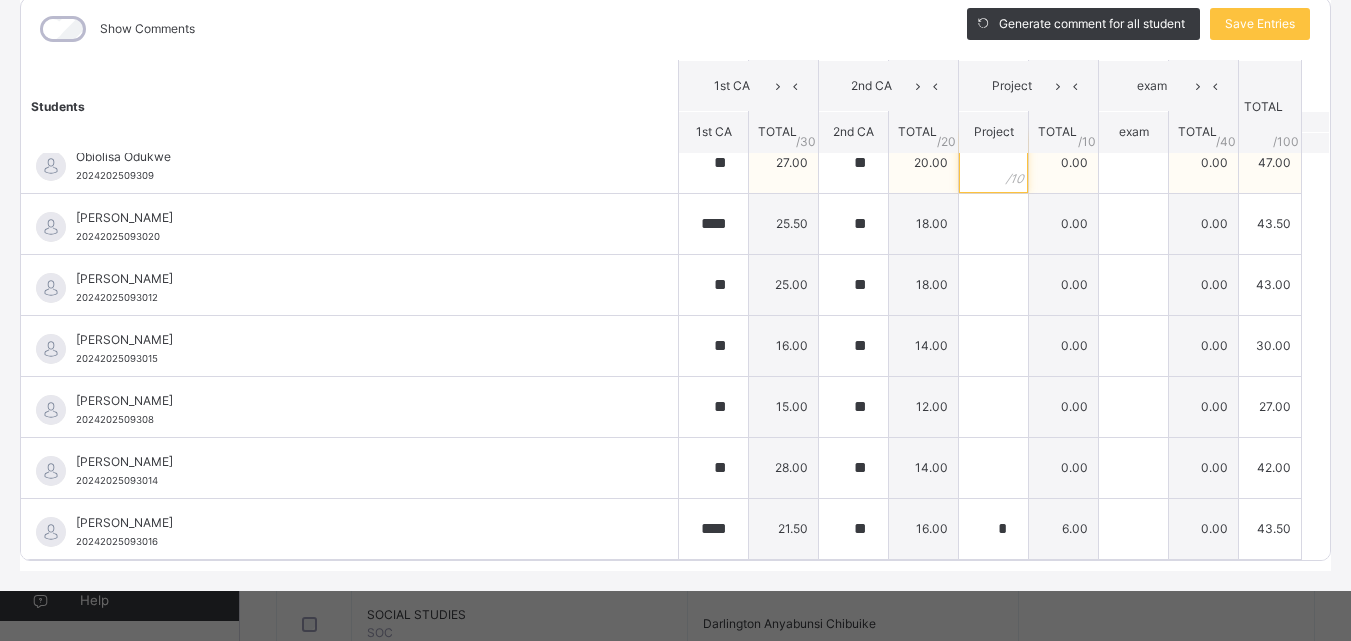 click at bounding box center [993, 163] 